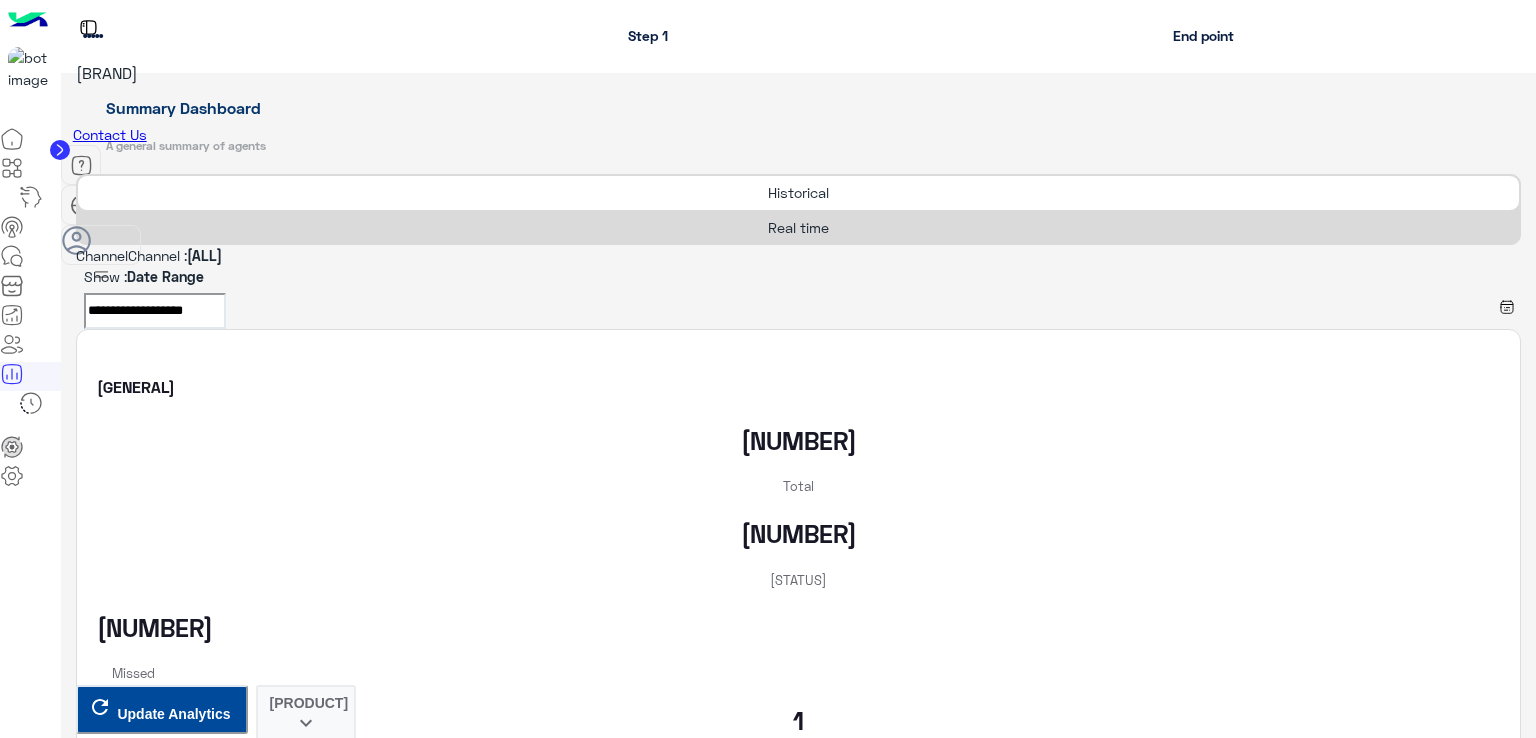 scroll, scrollTop: 0, scrollLeft: 0, axis: both 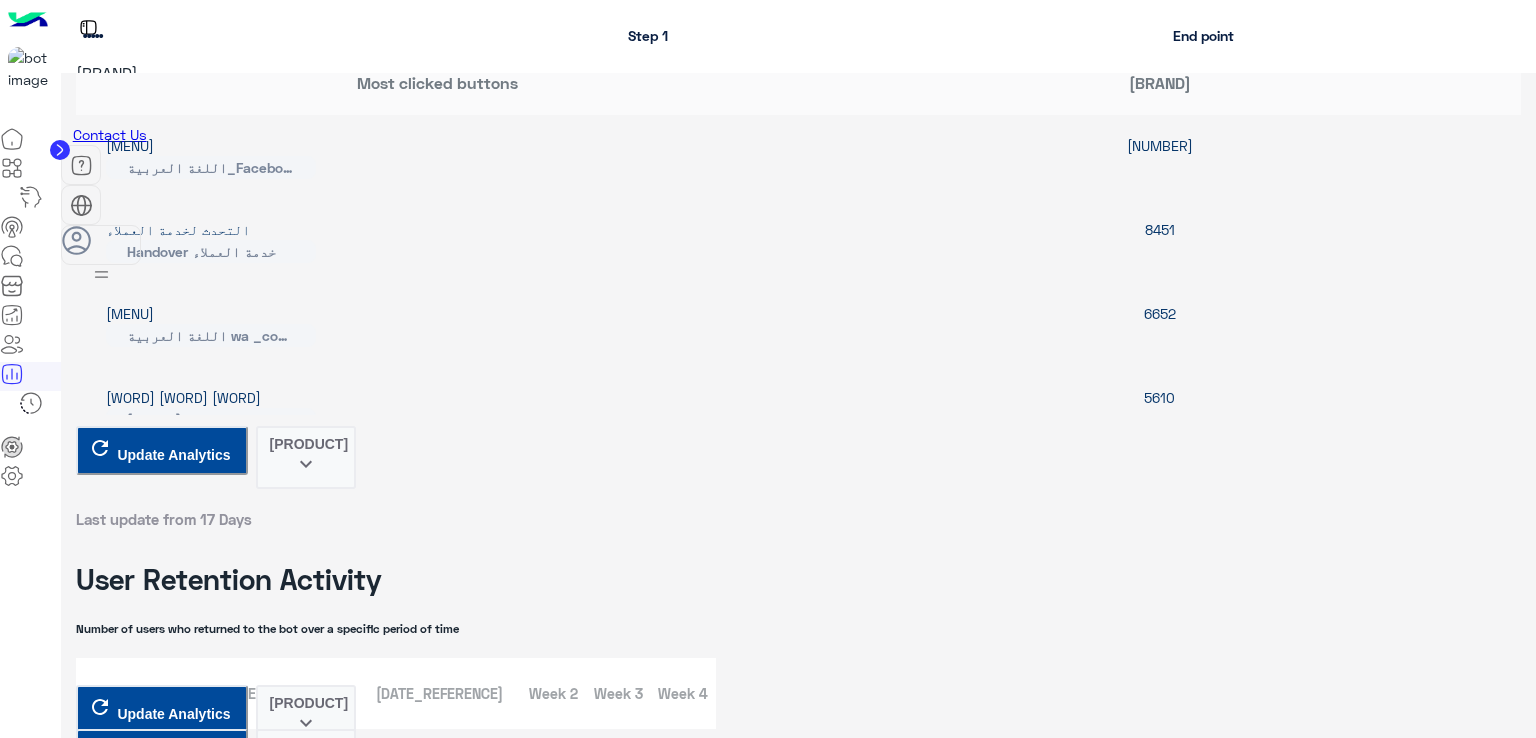 click on "**********" at bounding box center [155, 5278] 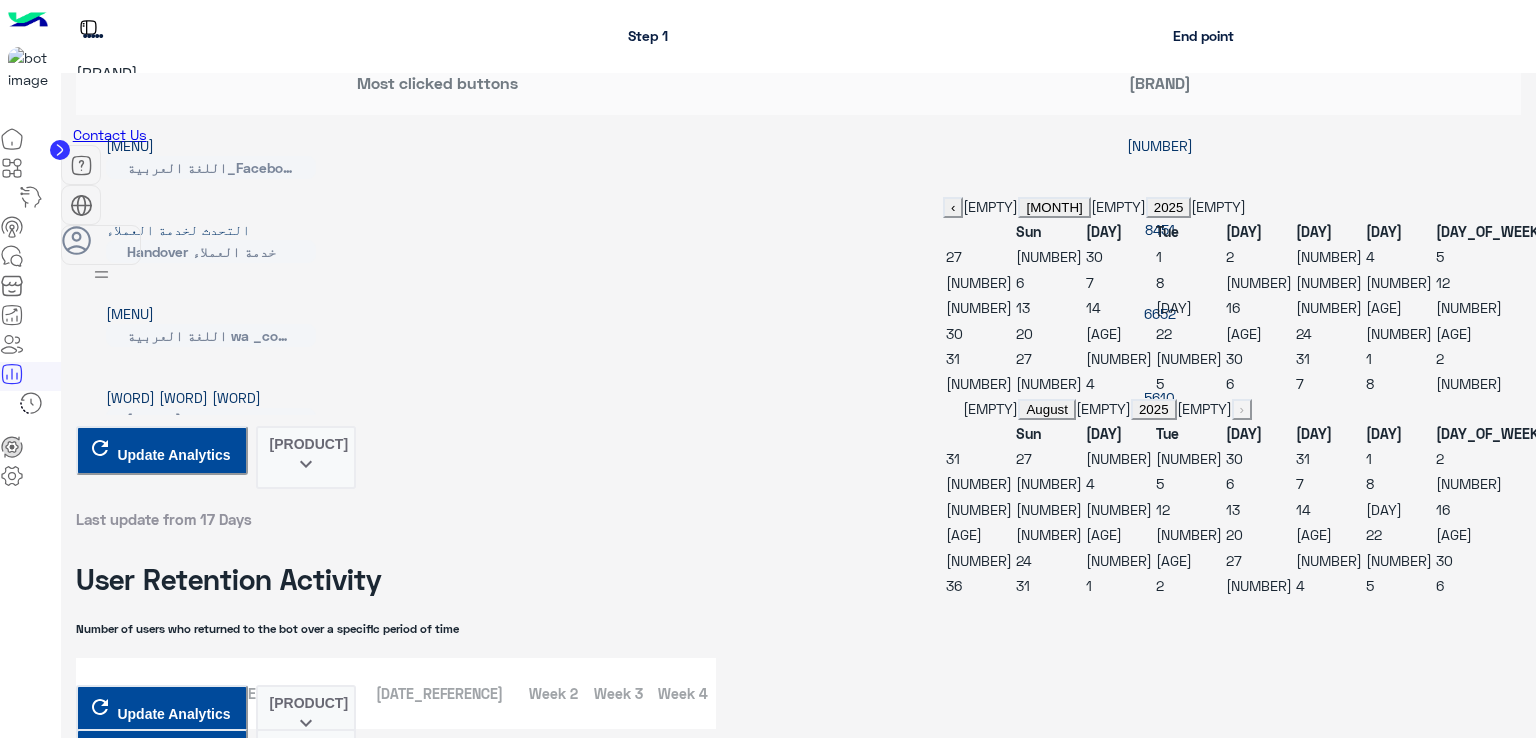 click on "‹" at bounding box center (953, 207) 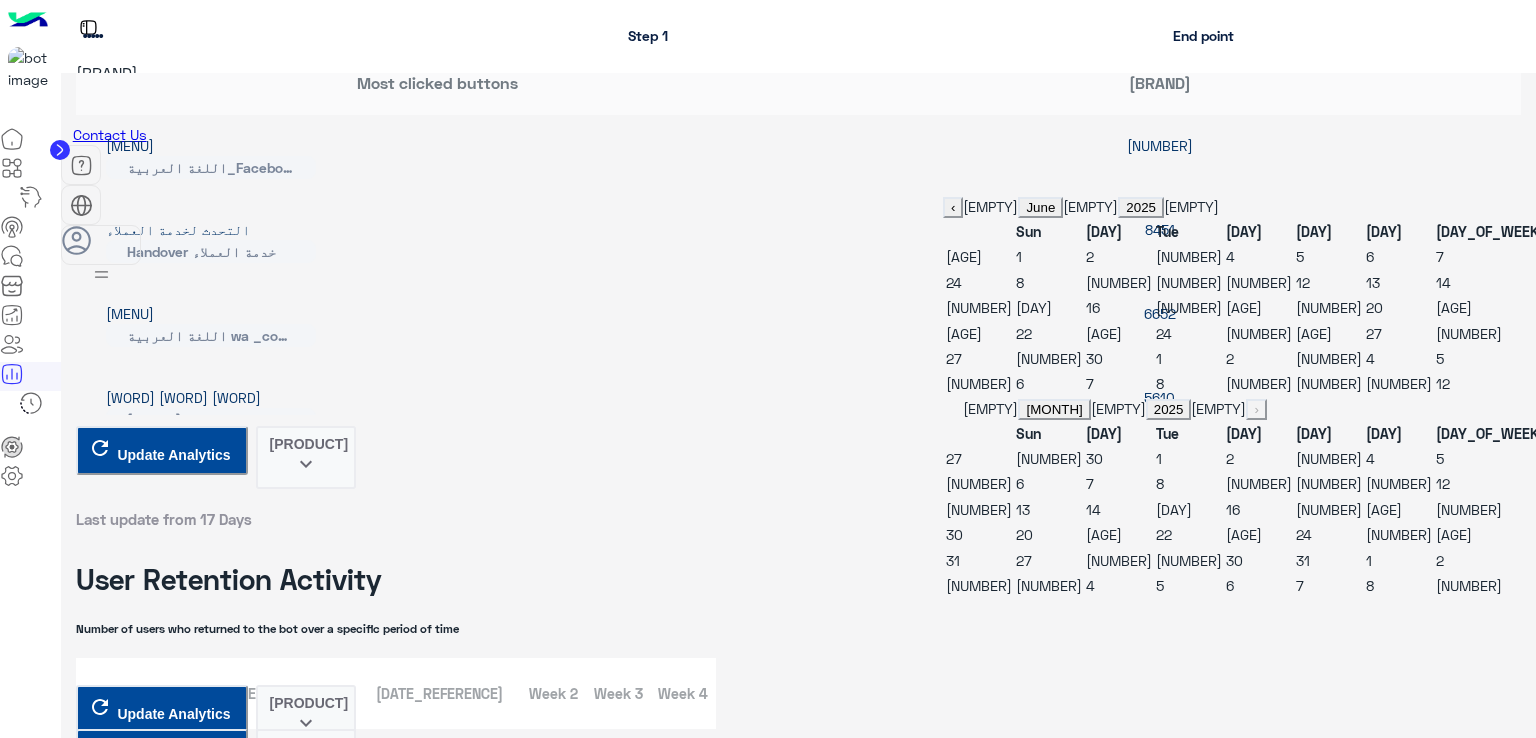 click on "[AGE]" at bounding box center (1454, 307) 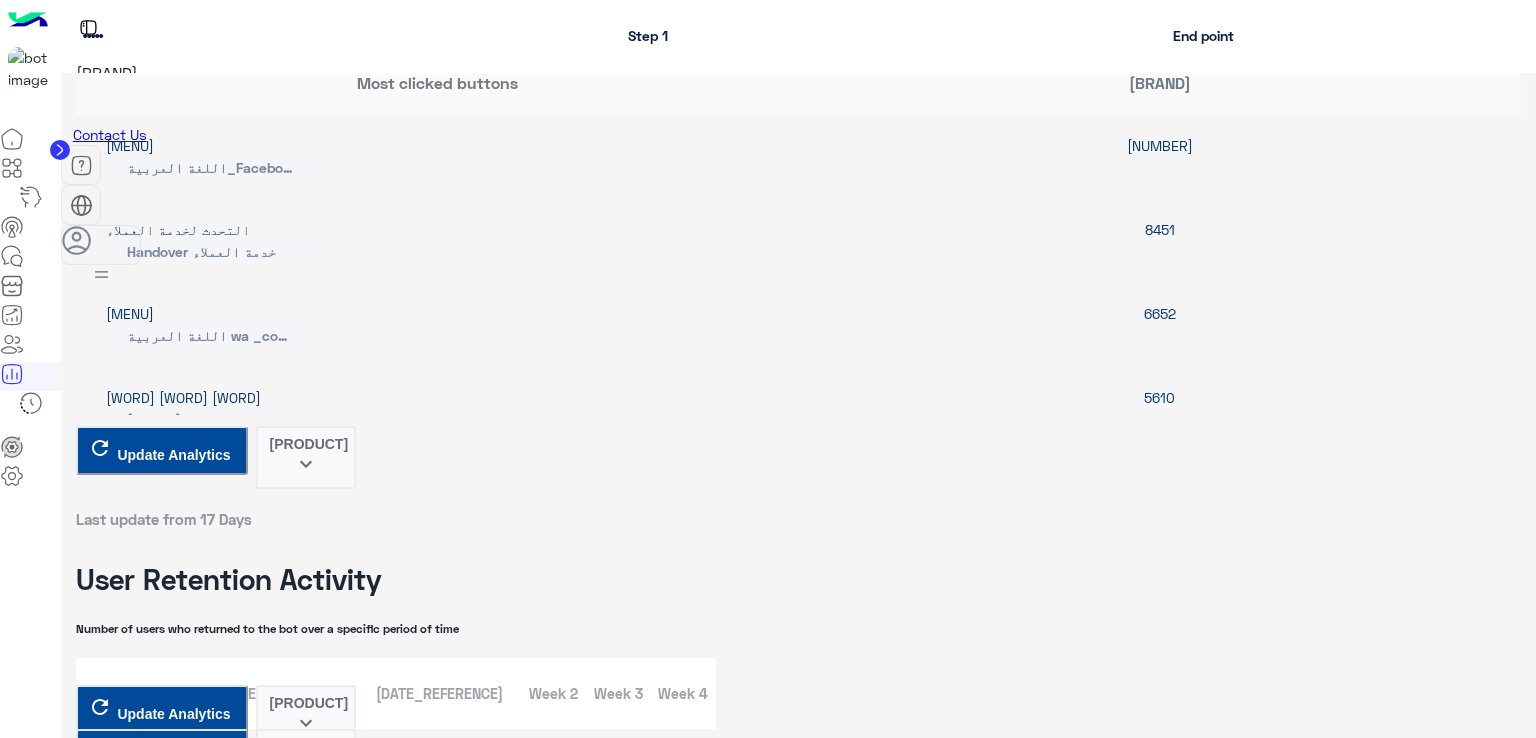 scroll, scrollTop: 4300, scrollLeft: 0, axis: vertical 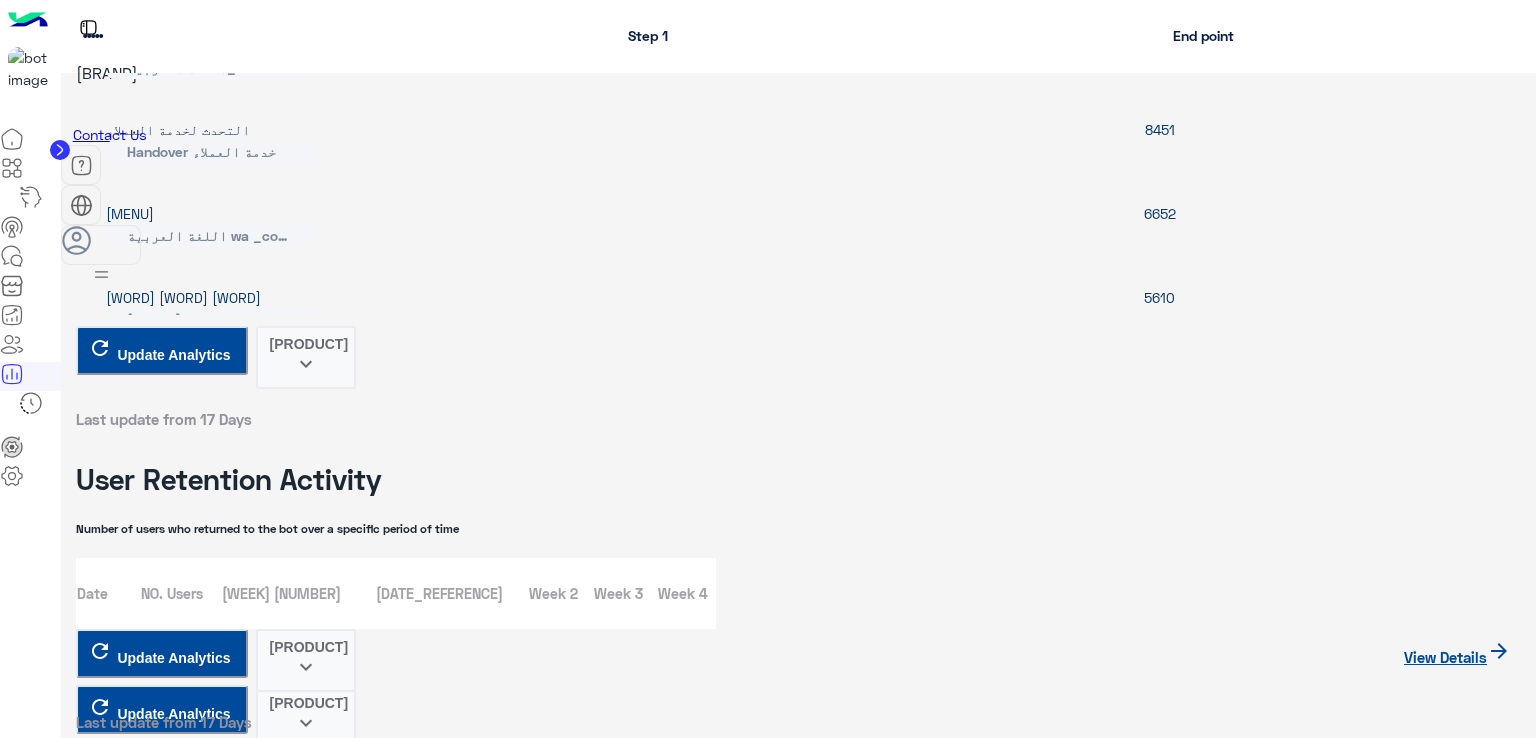 click on "Export   keyboard_arrow_down" at bounding box center (306, 5664) 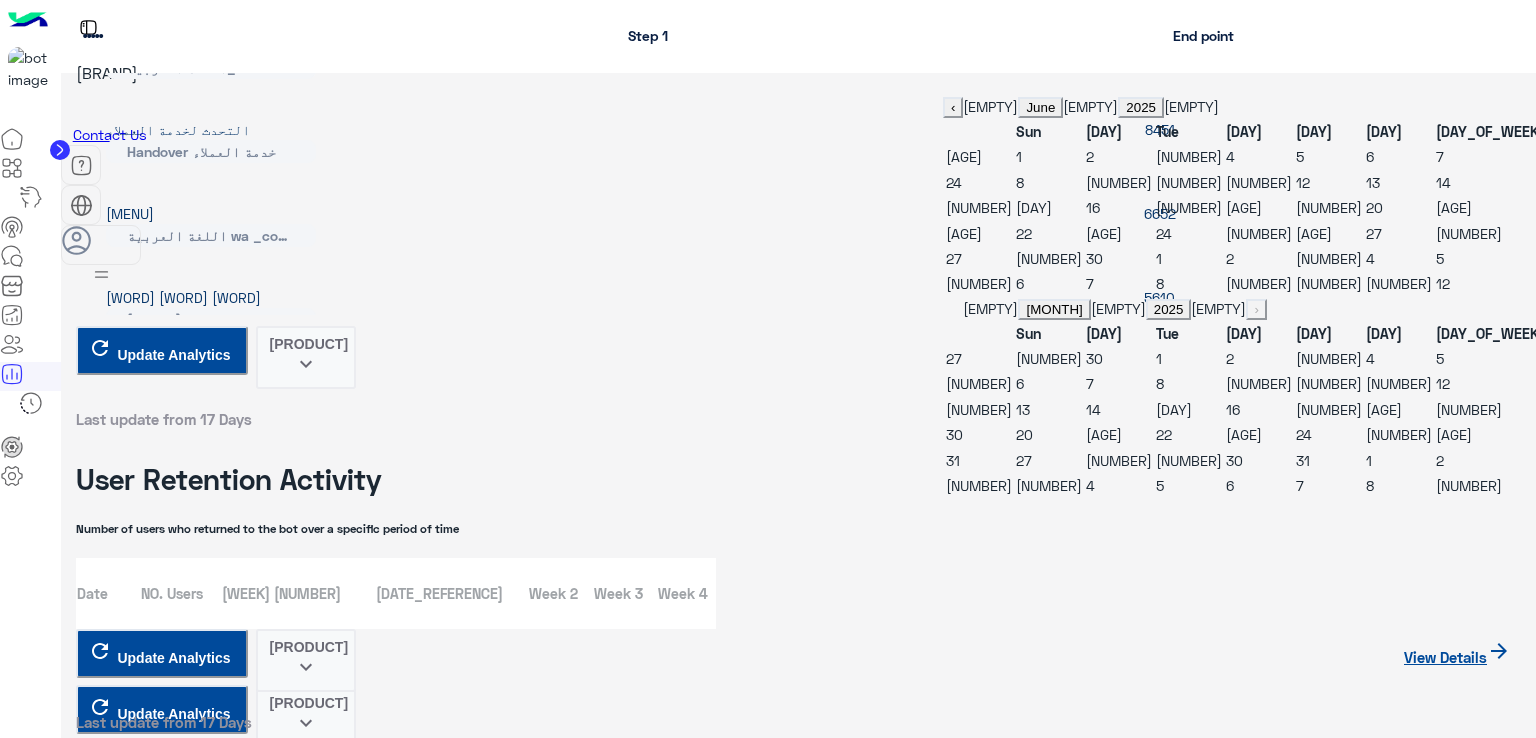 click on "[AGE]" at bounding box center (1314, 233) 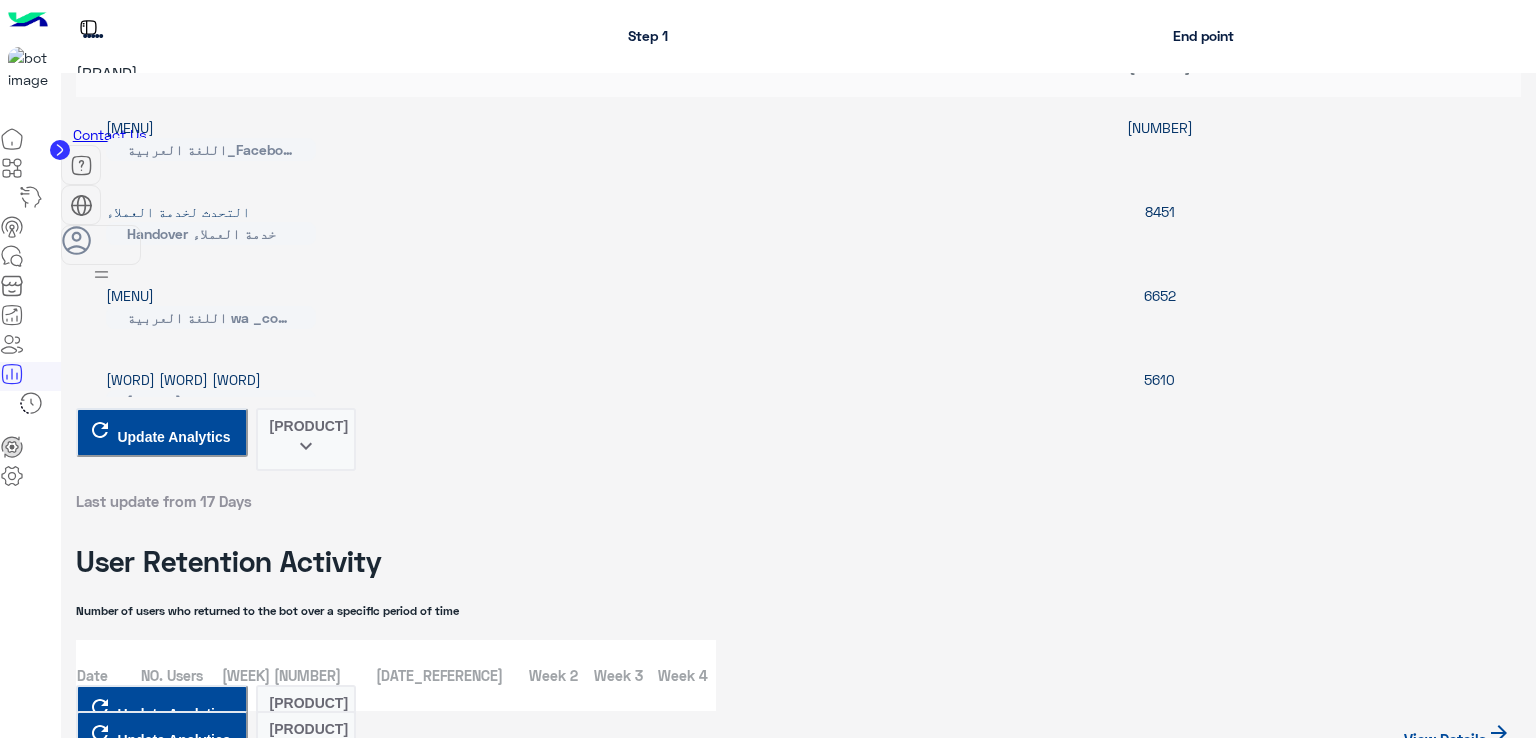 scroll, scrollTop: 4200, scrollLeft: 0, axis: vertical 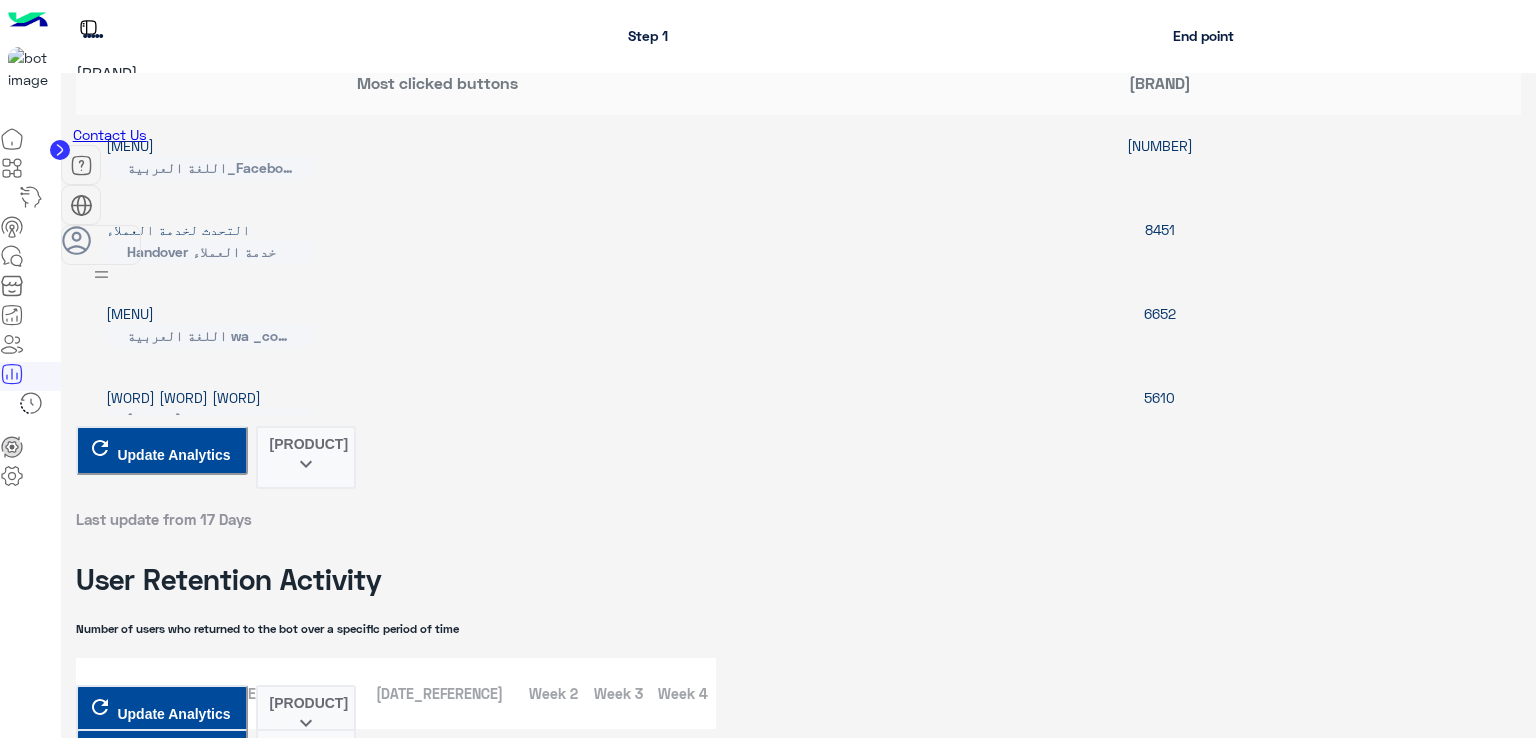click on "keyboard_arrow_down" at bounding box center (306, 5771) 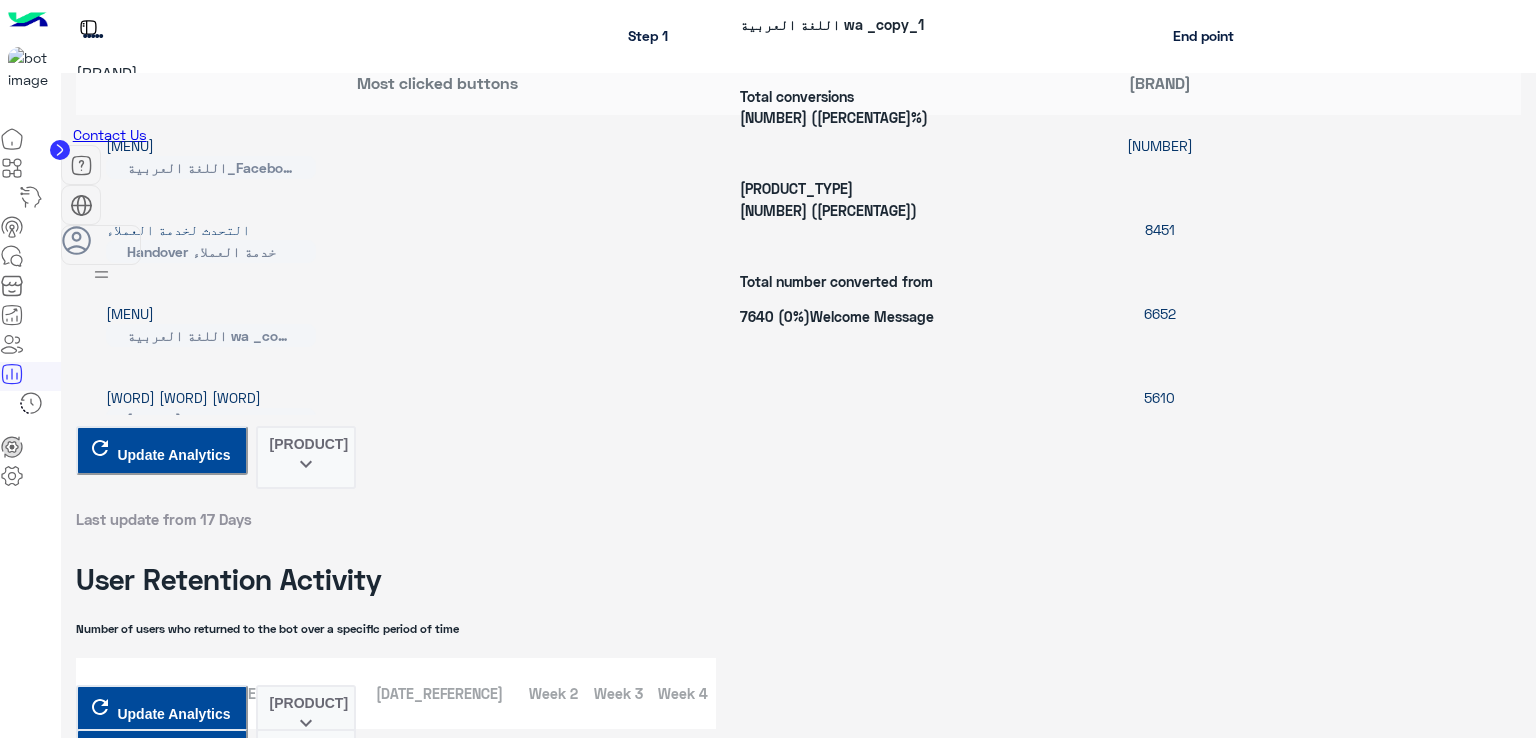 click on "[FILE_TYPE]" at bounding box center [306, 5812] 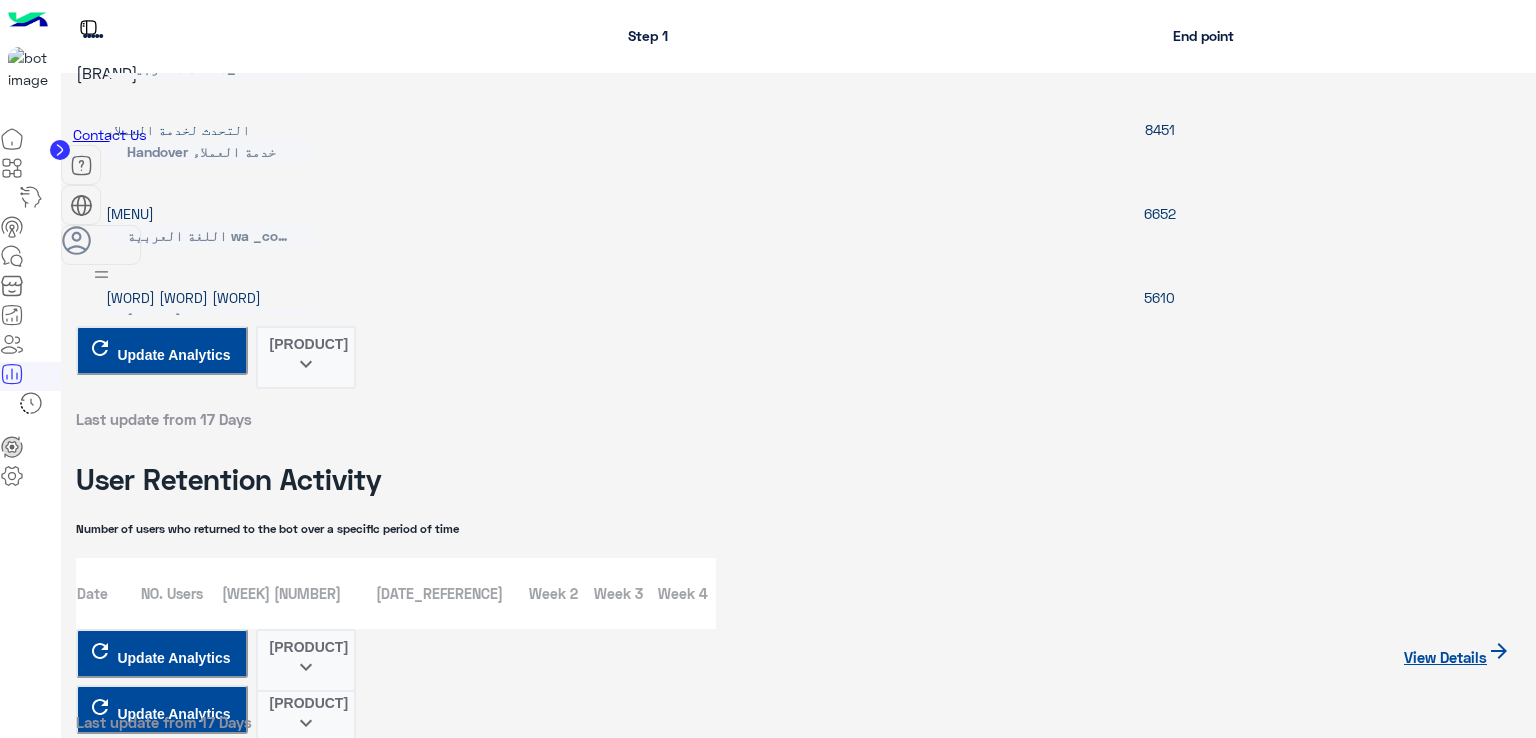 scroll, scrollTop: 4200, scrollLeft: 0, axis: vertical 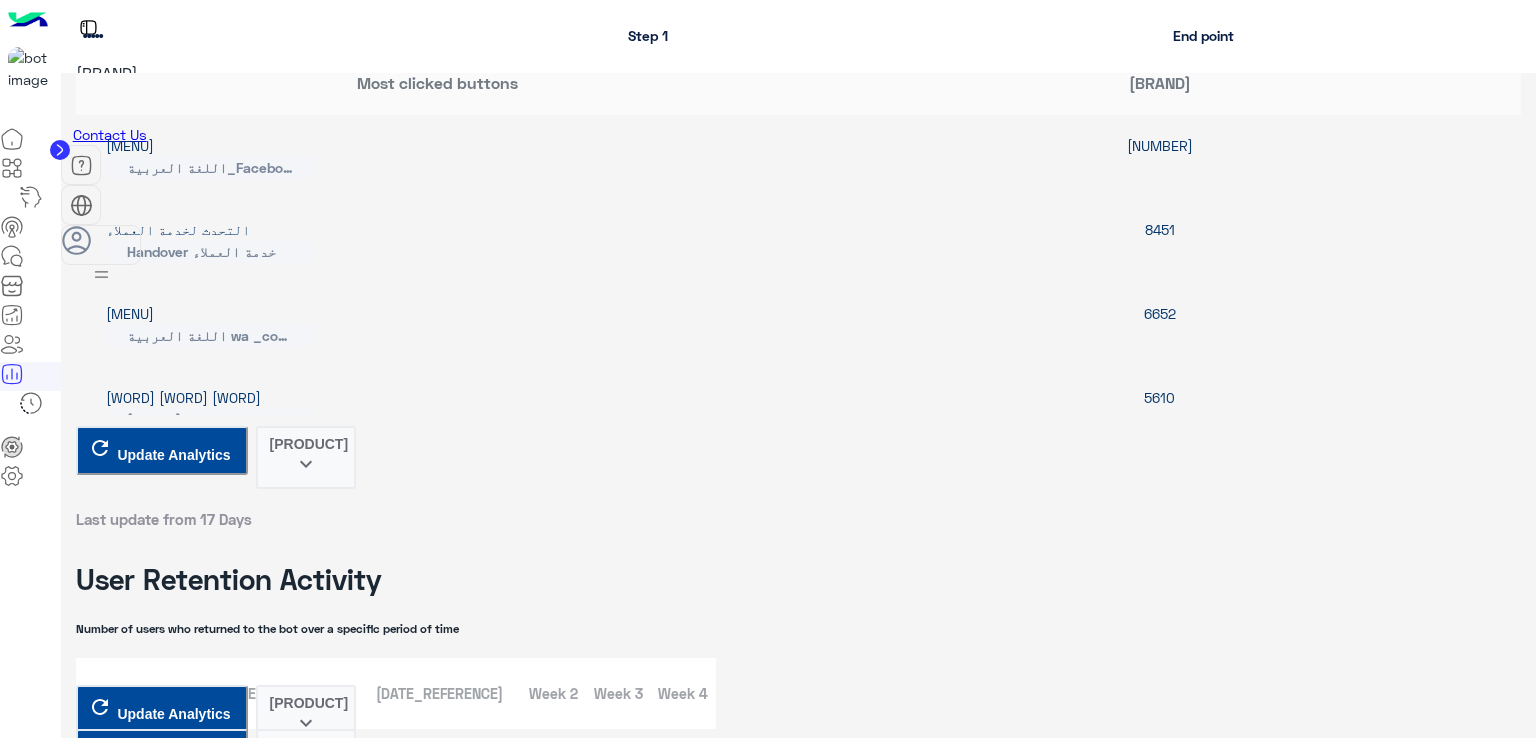 click on "**********" at bounding box center (155, 5278) 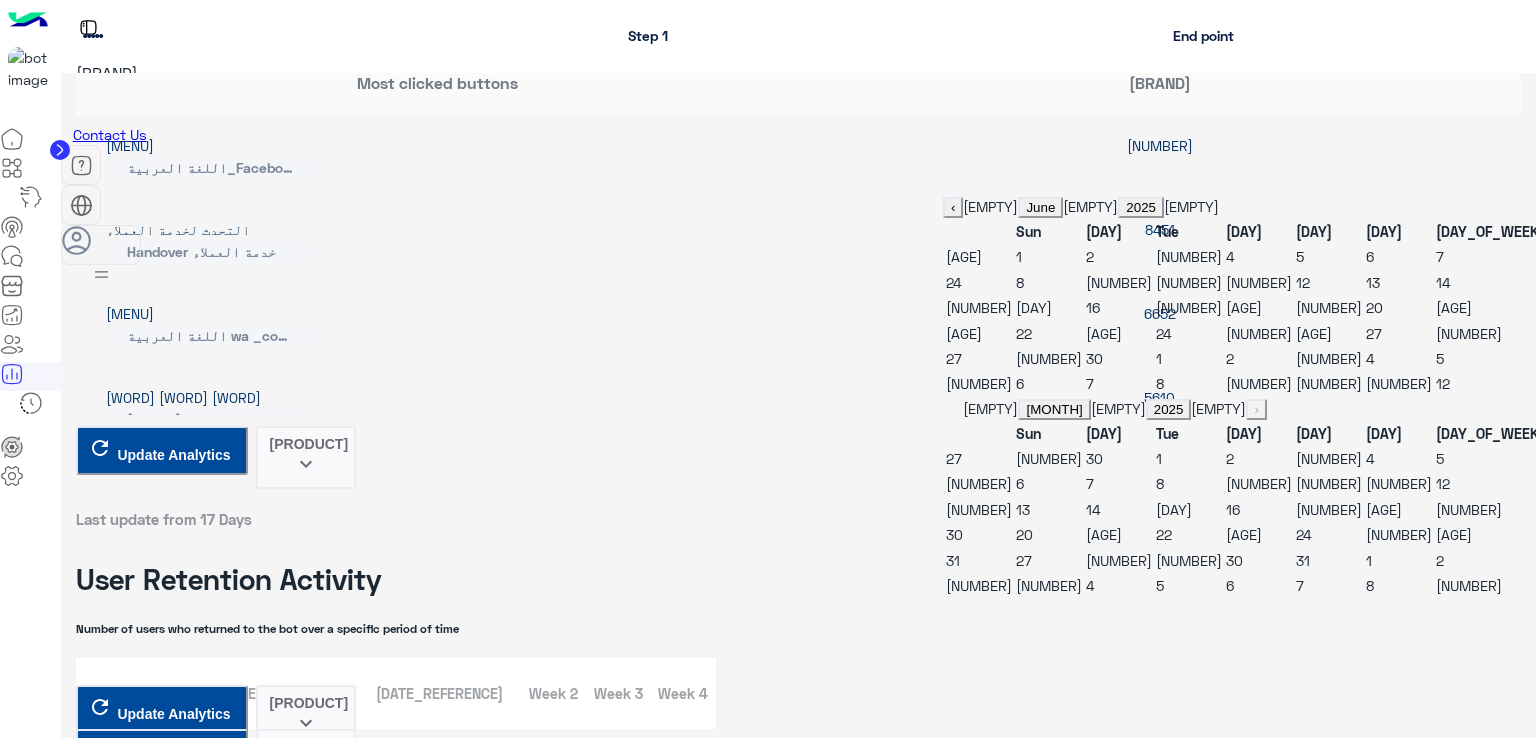 click on "27" at bounding box center (1374, 333) 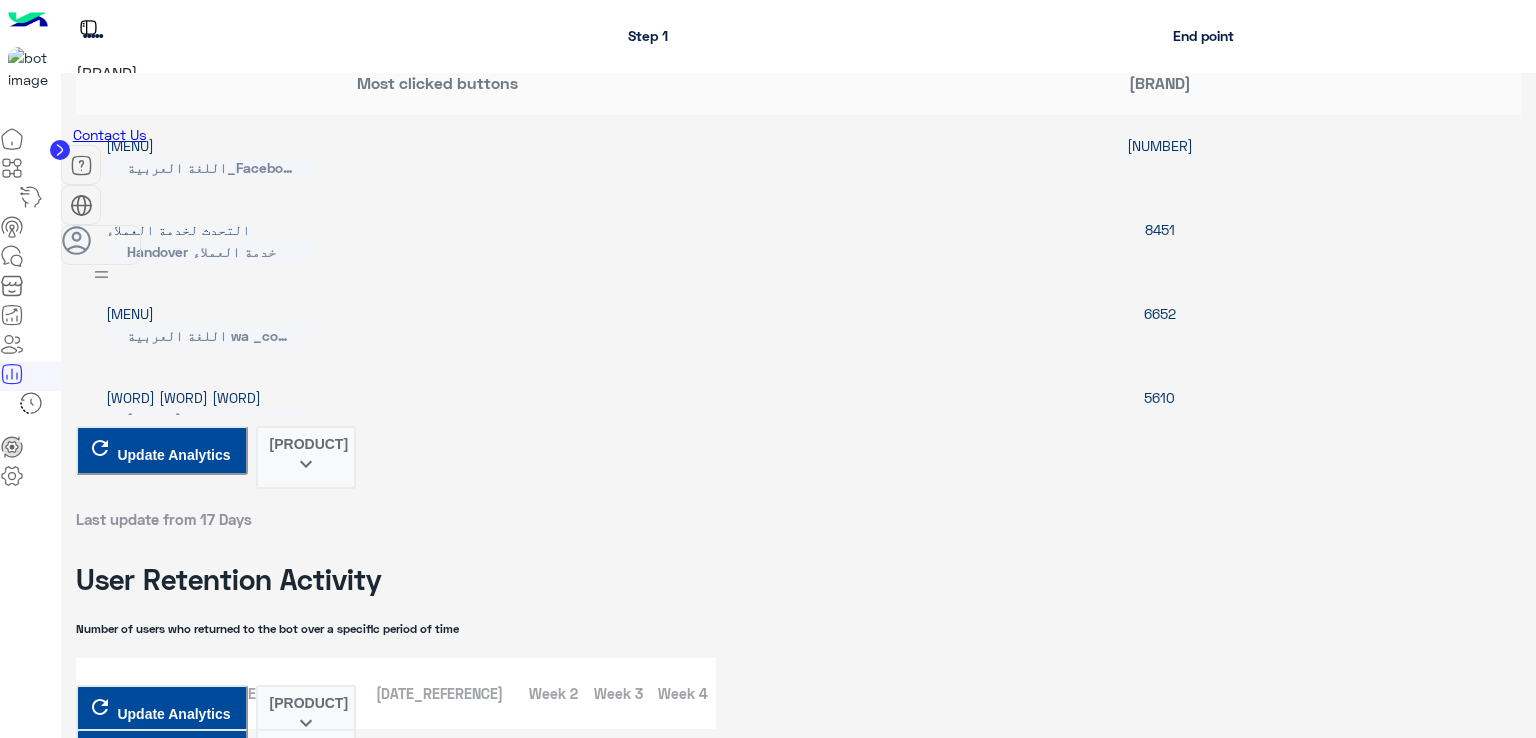 click on "Export   keyboard_arrow_down" at bounding box center (306, 5764) 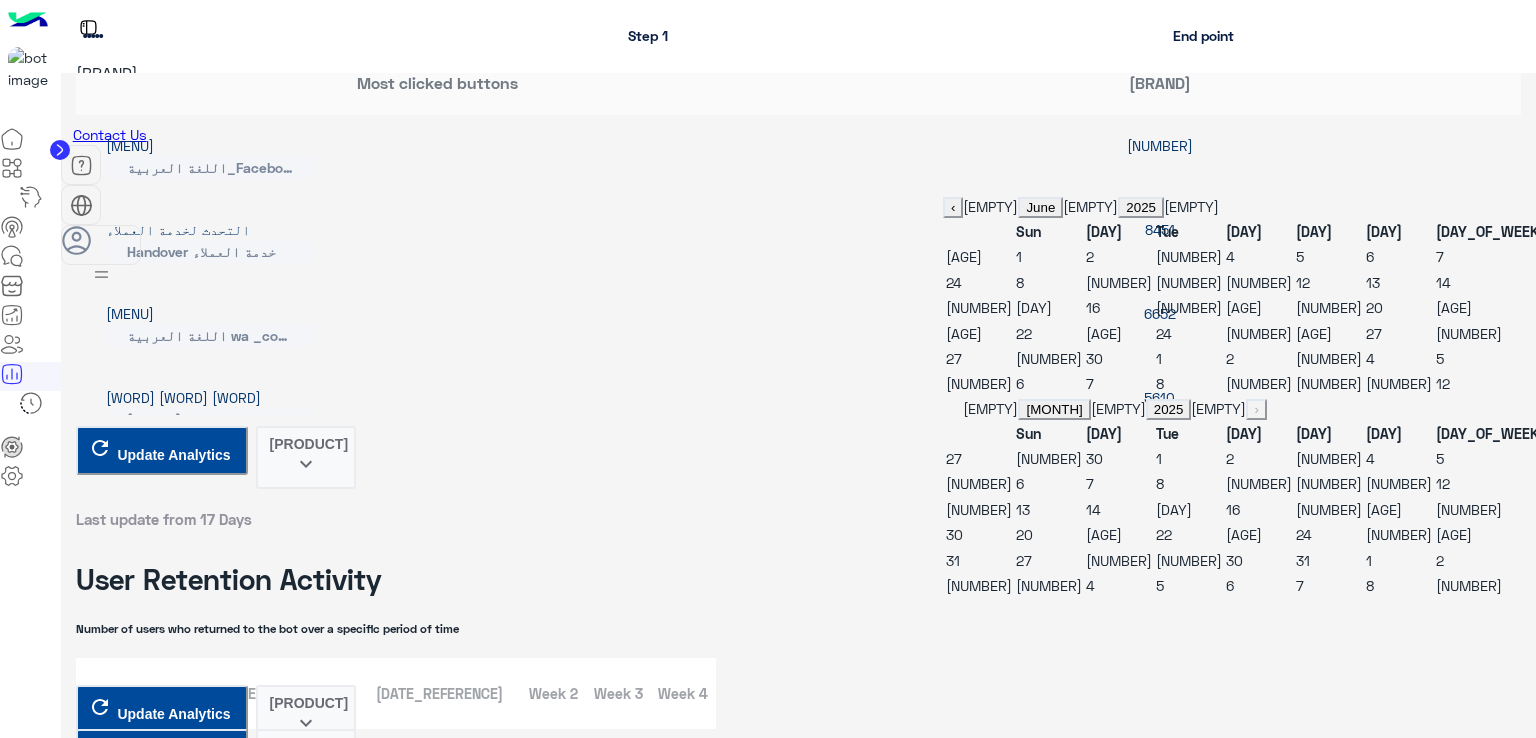 click on "[NUMBER]" at bounding box center [1469, 333] 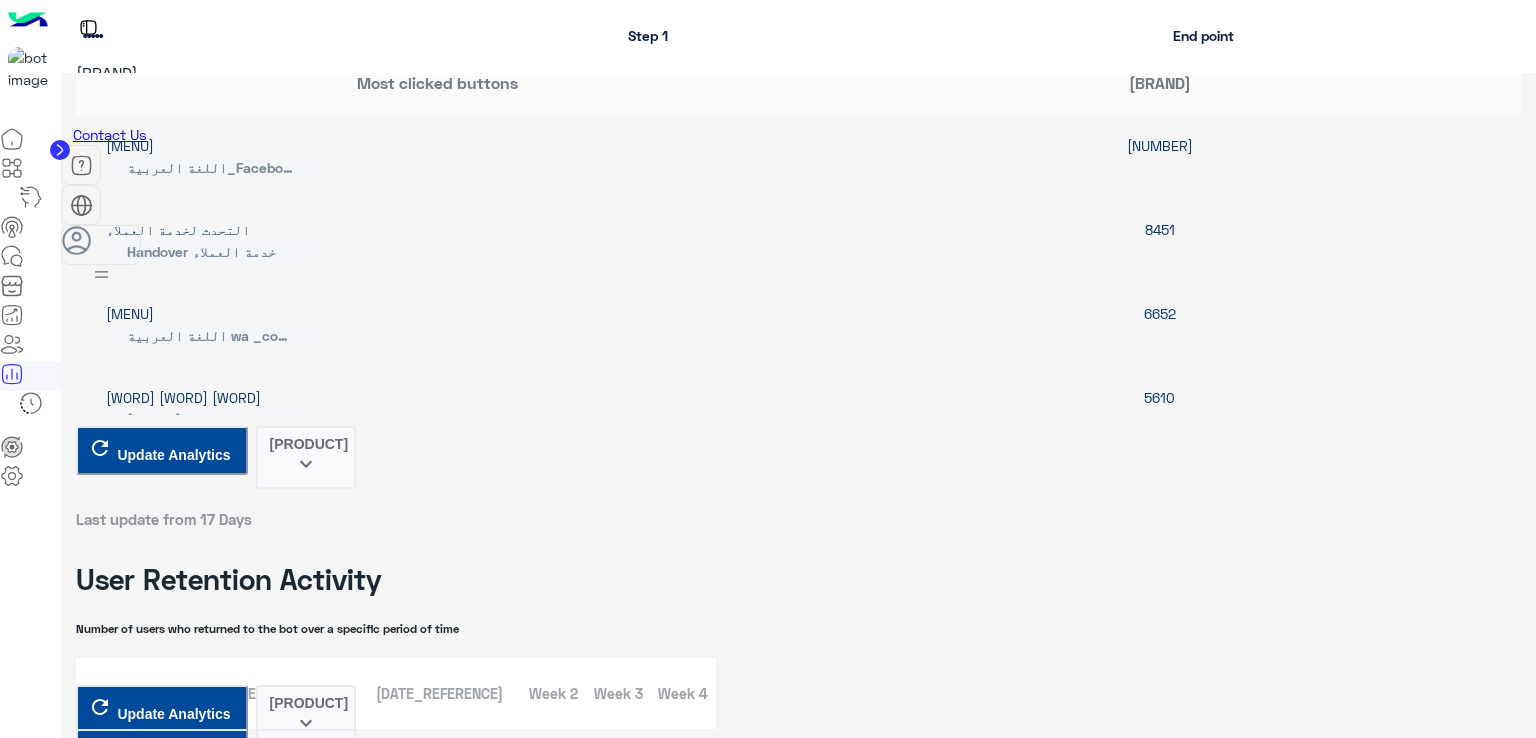 scroll, scrollTop: 4300, scrollLeft: 0, axis: vertical 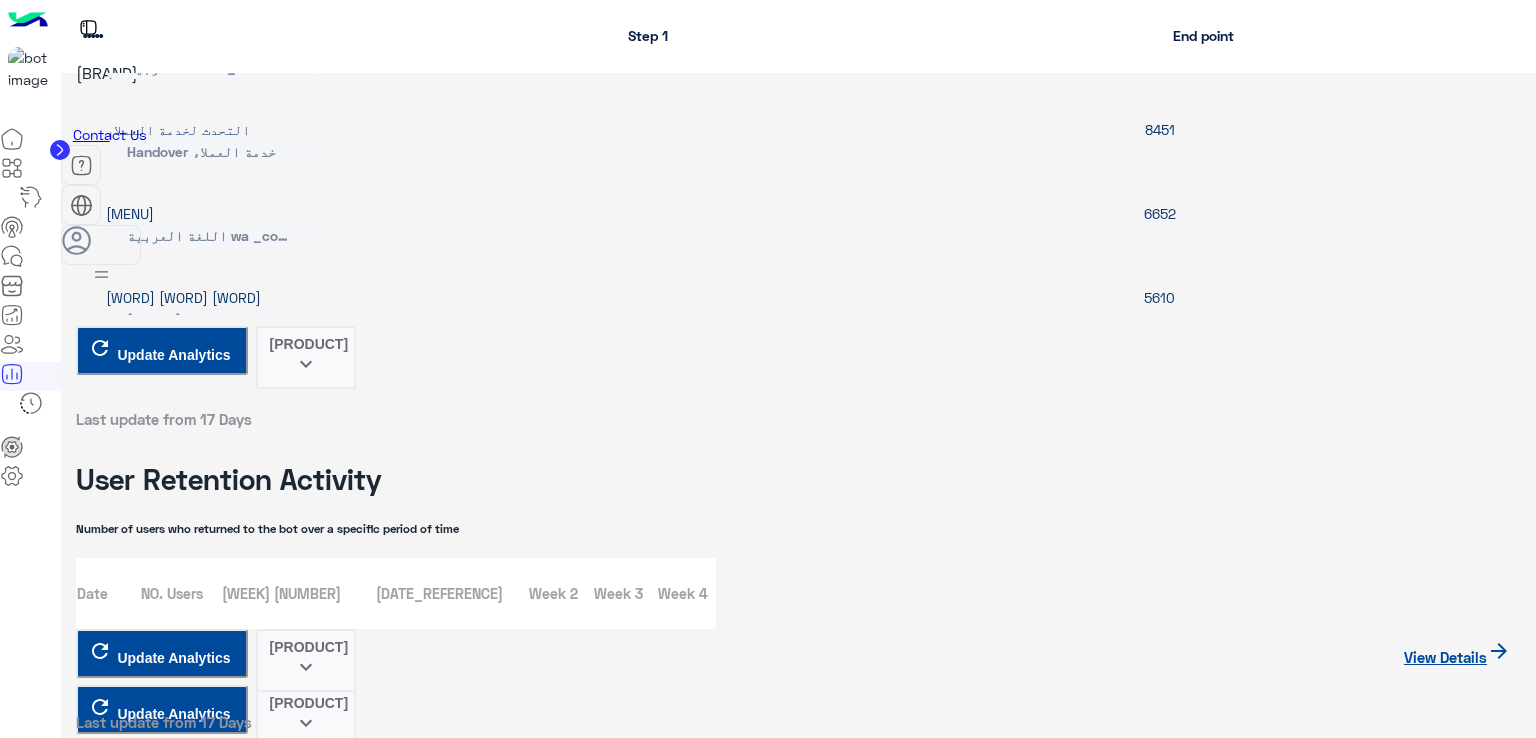 click on "keyboard_arrow_down" at bounding box center [306, 5671] 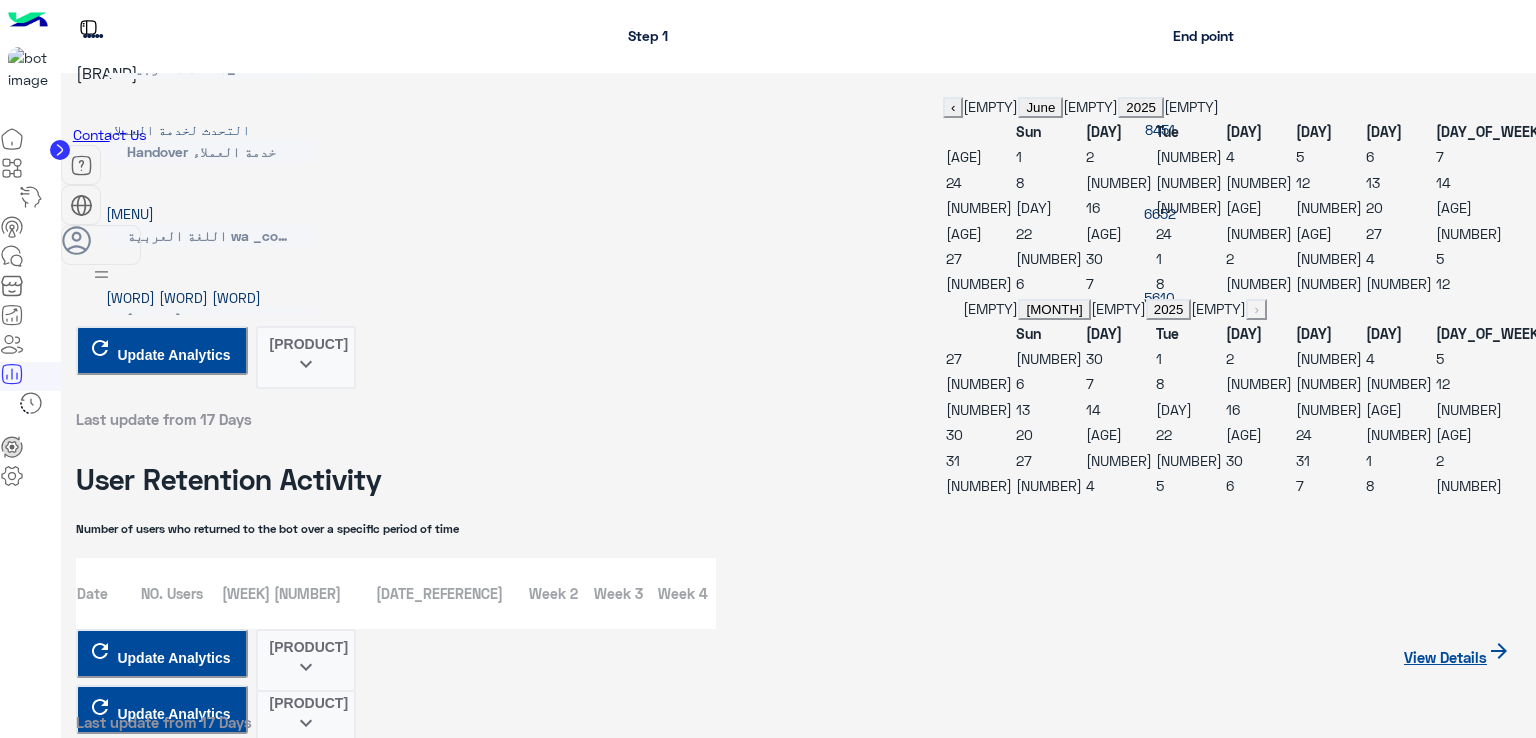 click on "[NUMBER]" at bounding box center (1049, 258) 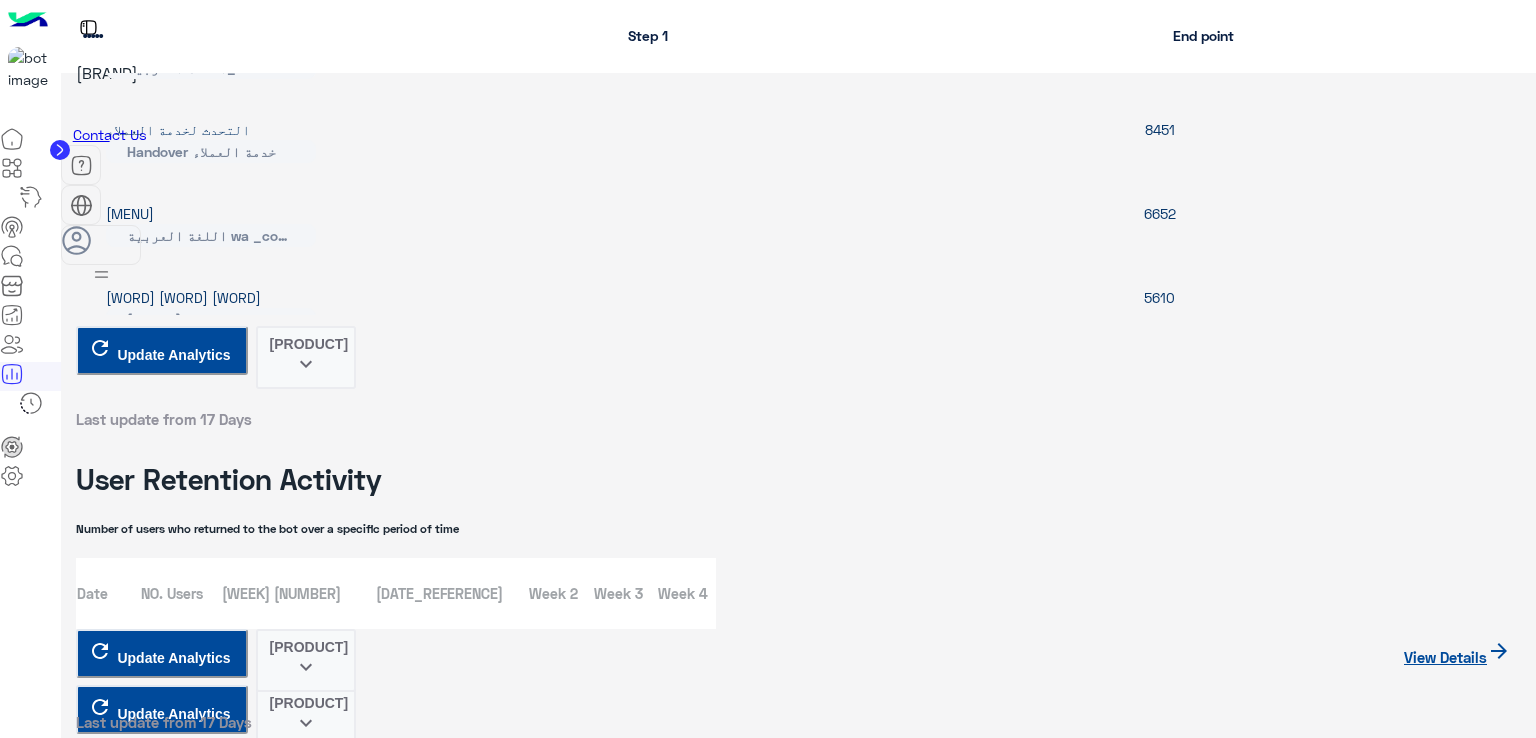 click on "Export   keyboard_arrow_down" at bounding box center (306, 5664) 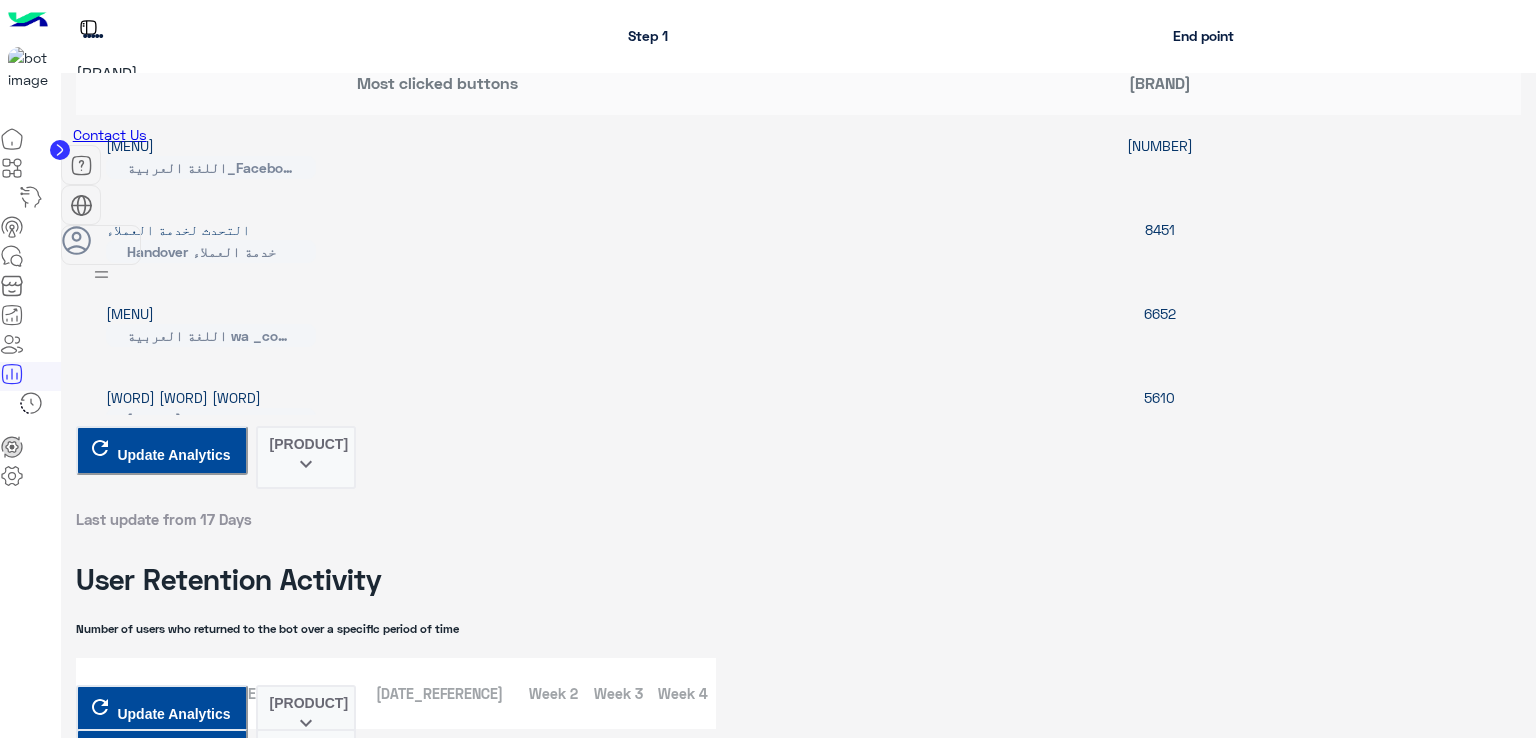 click on "**********" at bounding box center (155, 5278) 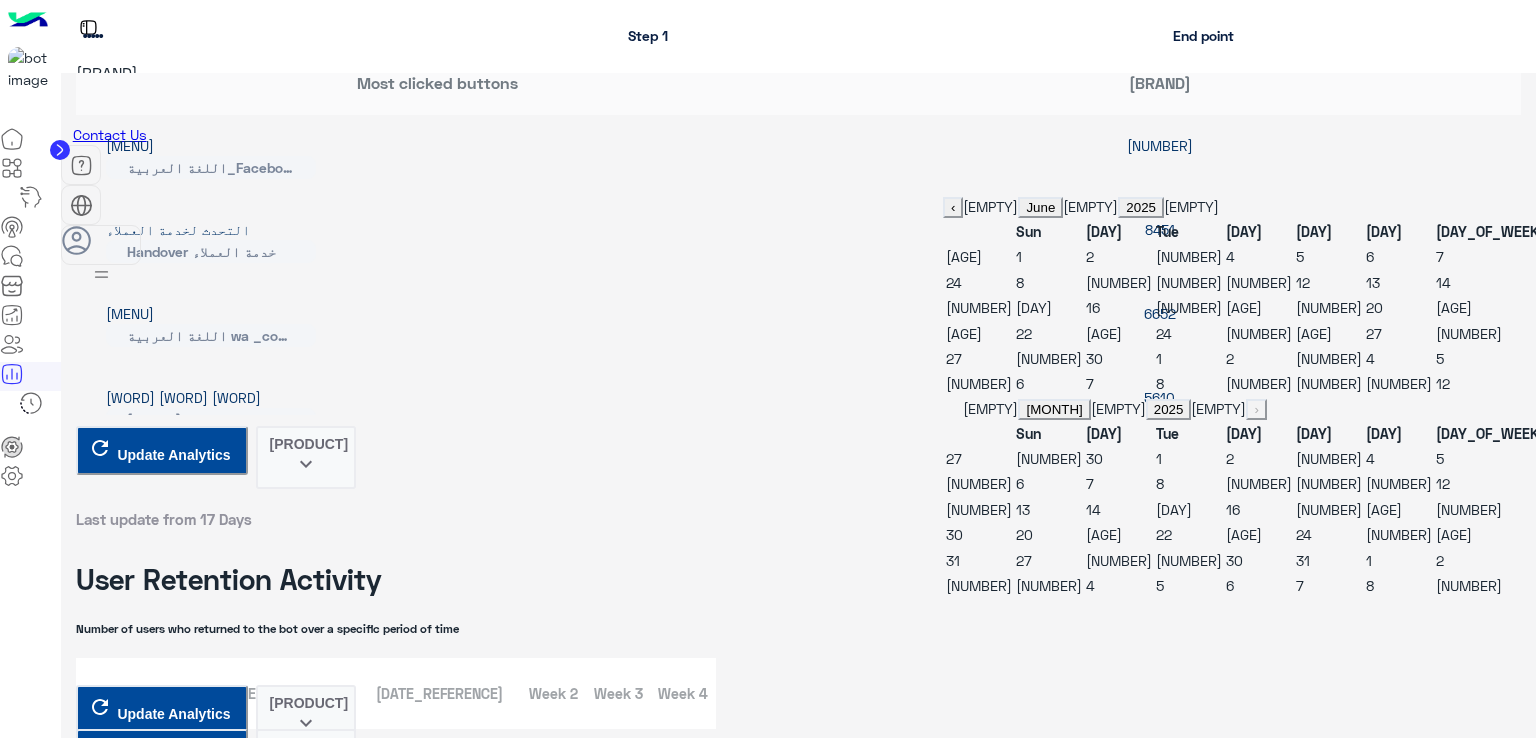 click on "30" at bounding box center (1094, 358) 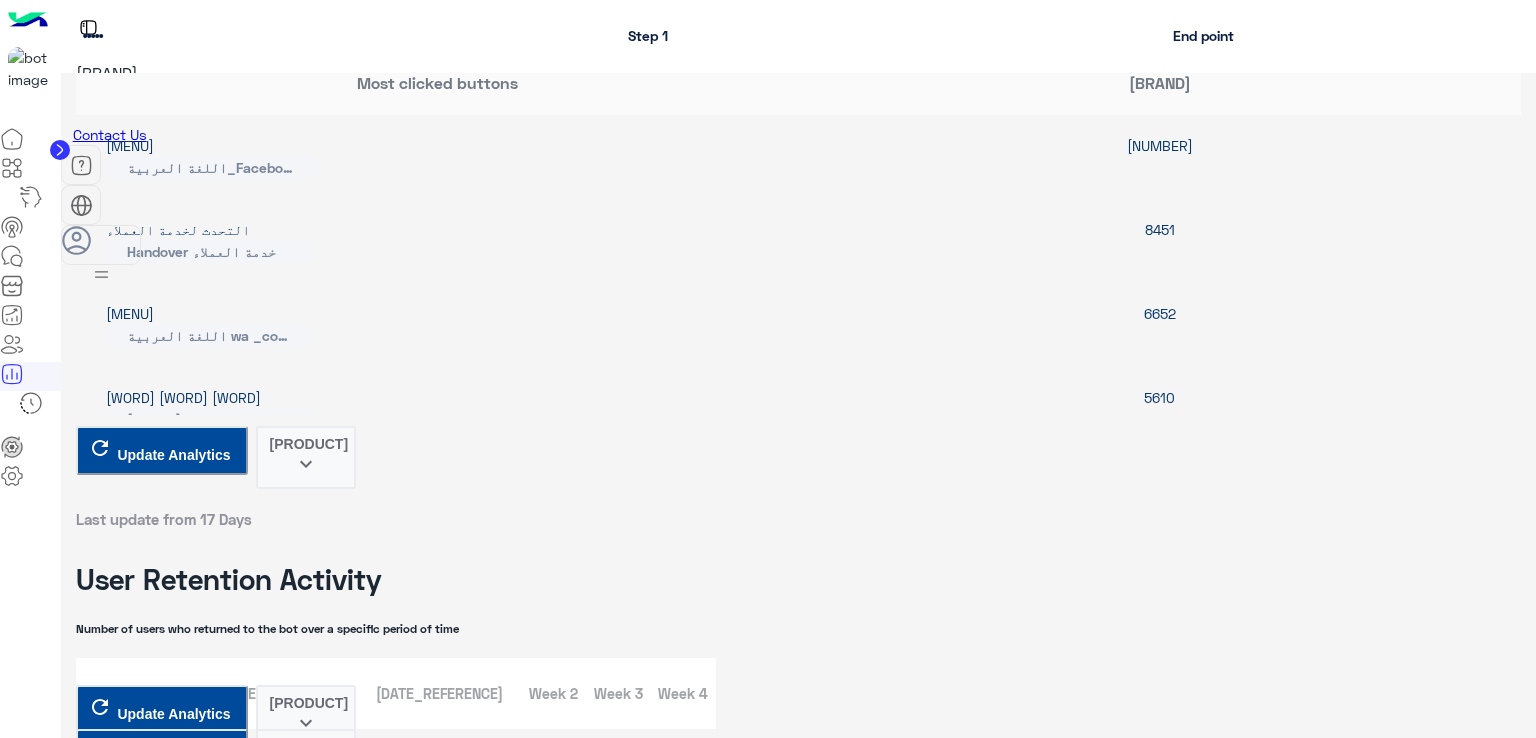 scroll, scrollTop: 4300, scrollLeft: 0, axis: vertical 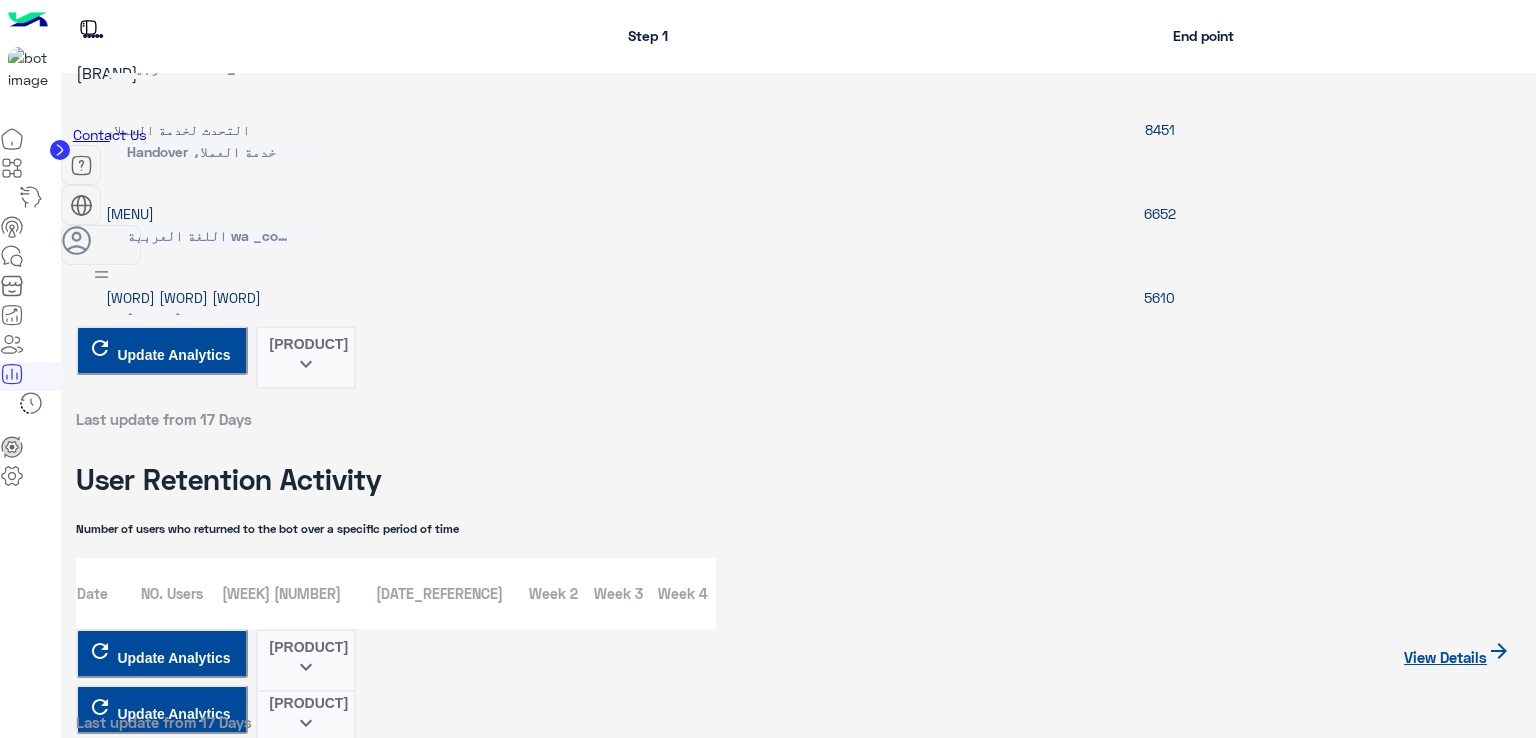 click on "Export   keyboard_arrow_down" at bounding box center (306, 5664) 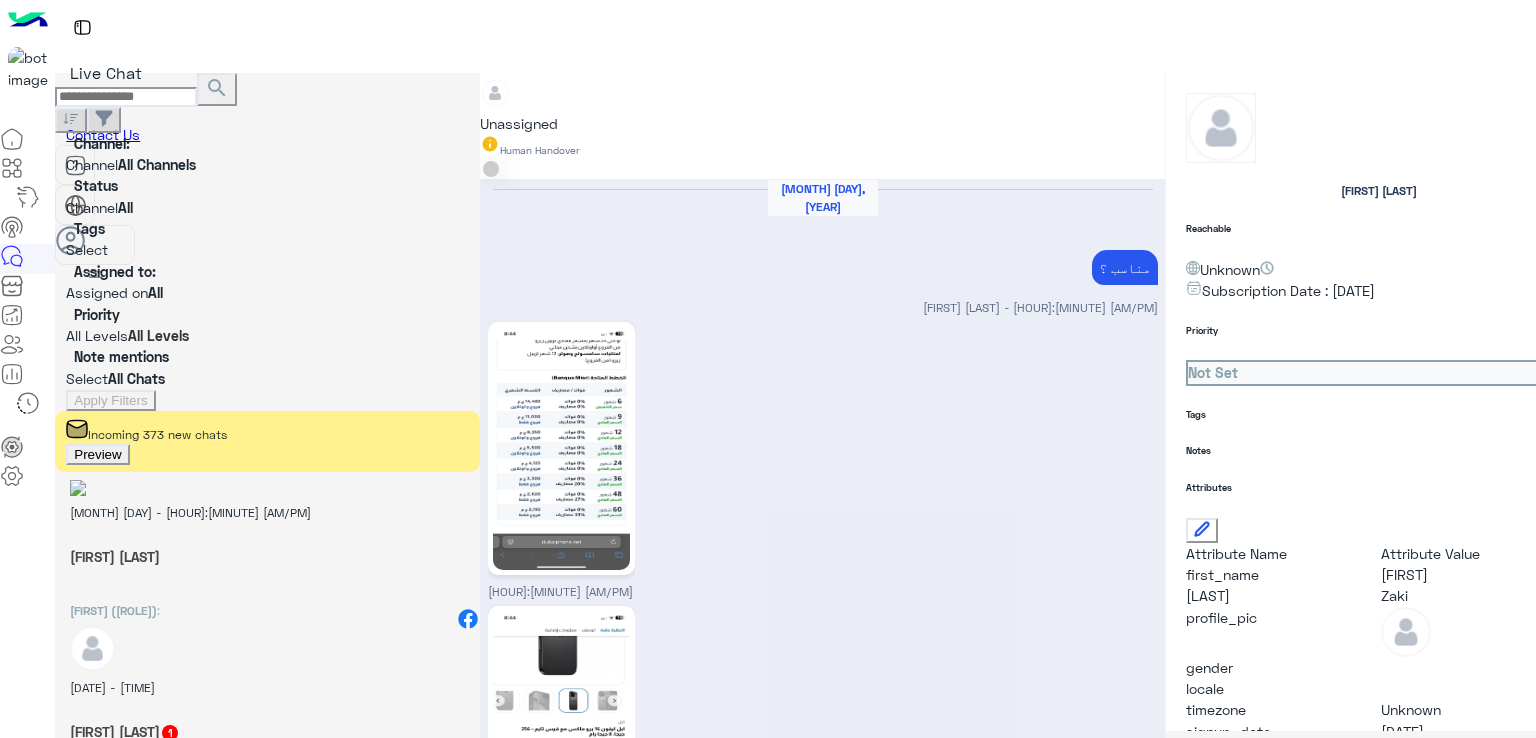 scroll, scrollTop: 0, scrollLeft: 0, axis: both 